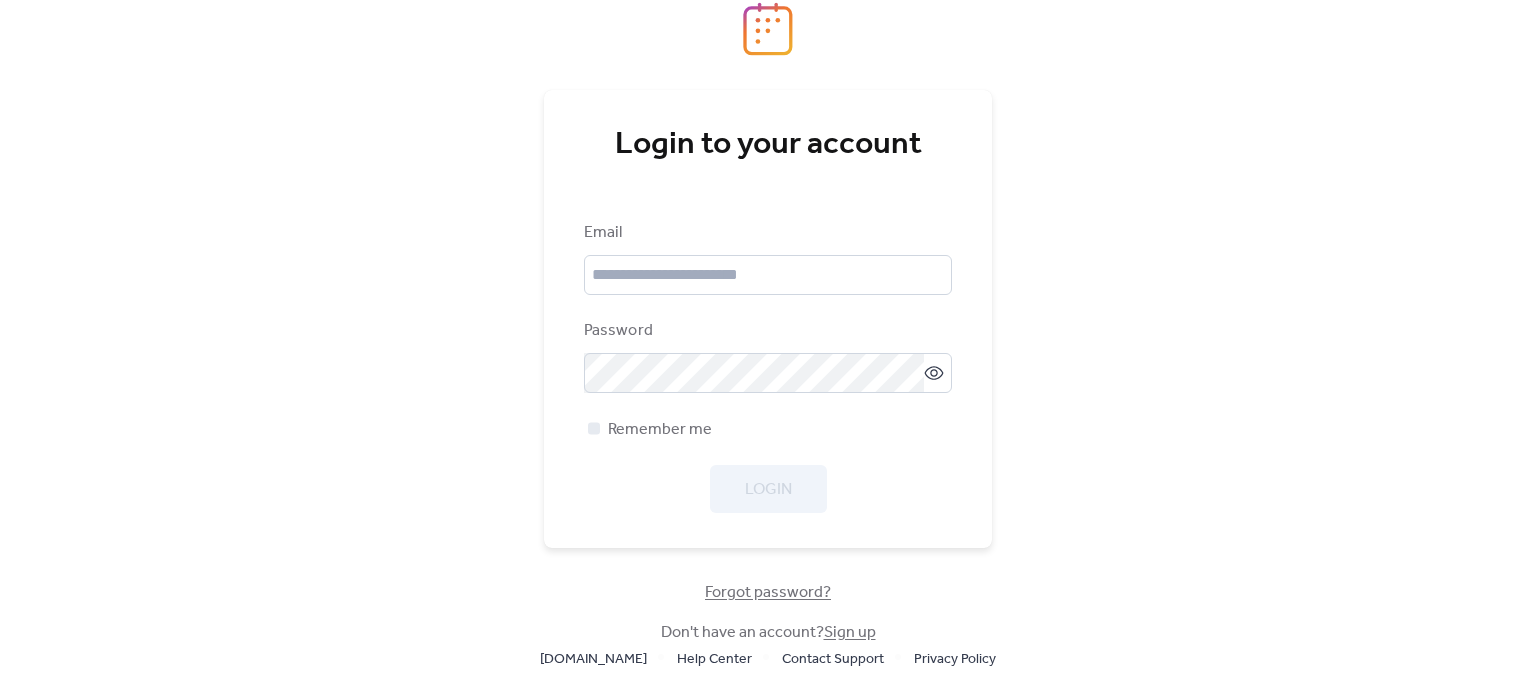 scroll, scrollTop: 0, scrollLeft: 0, axis: both 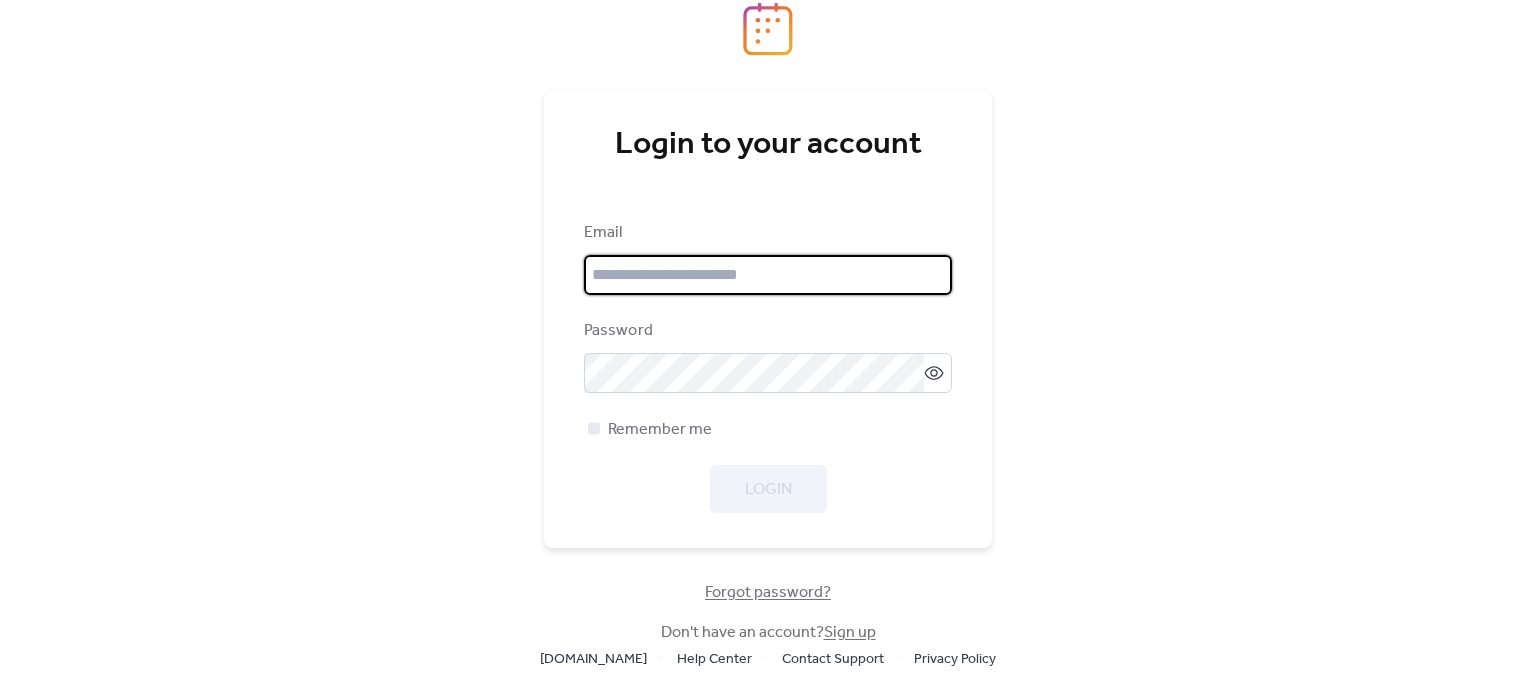 click at bounding box center (768, 275) 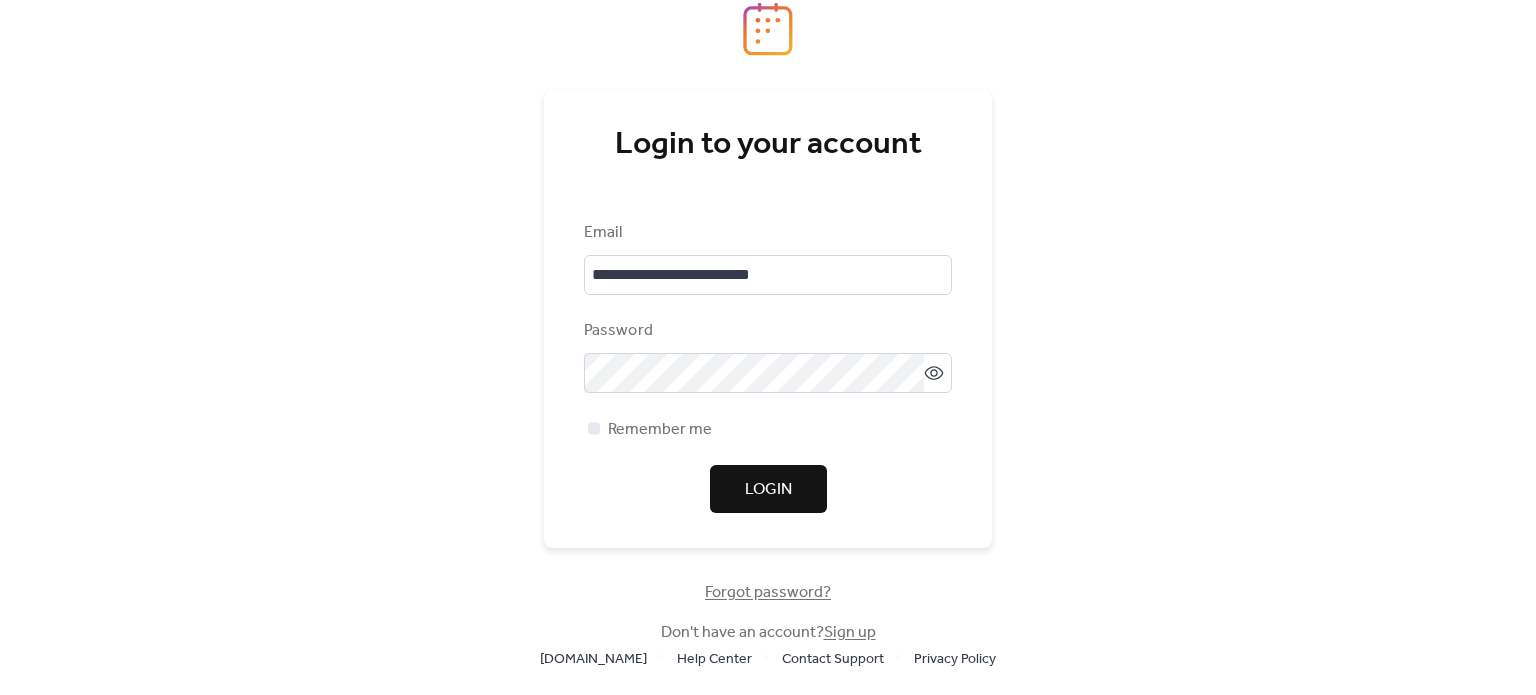 click on "Login" at bounding box center (768, 490) 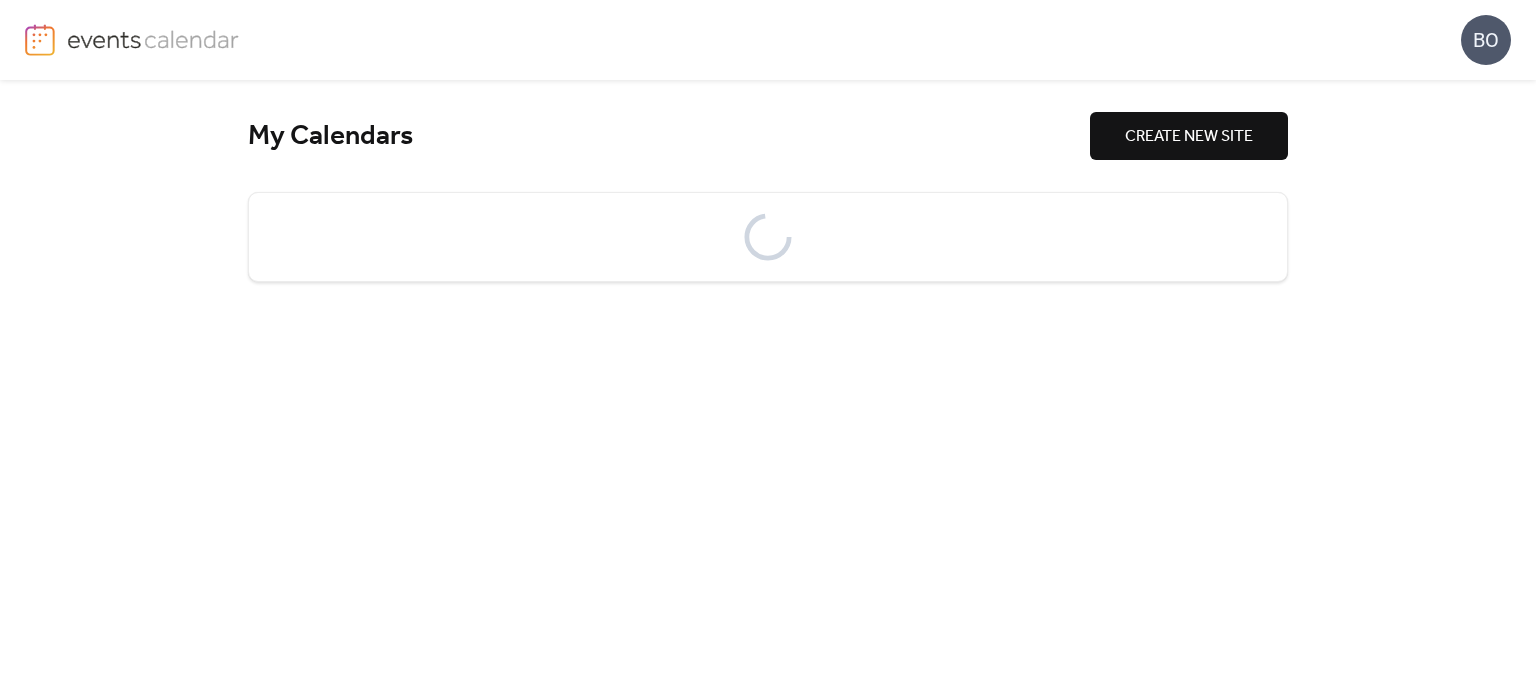 scroll, scrollTop: 0, scrollLeft: 0, axis: both 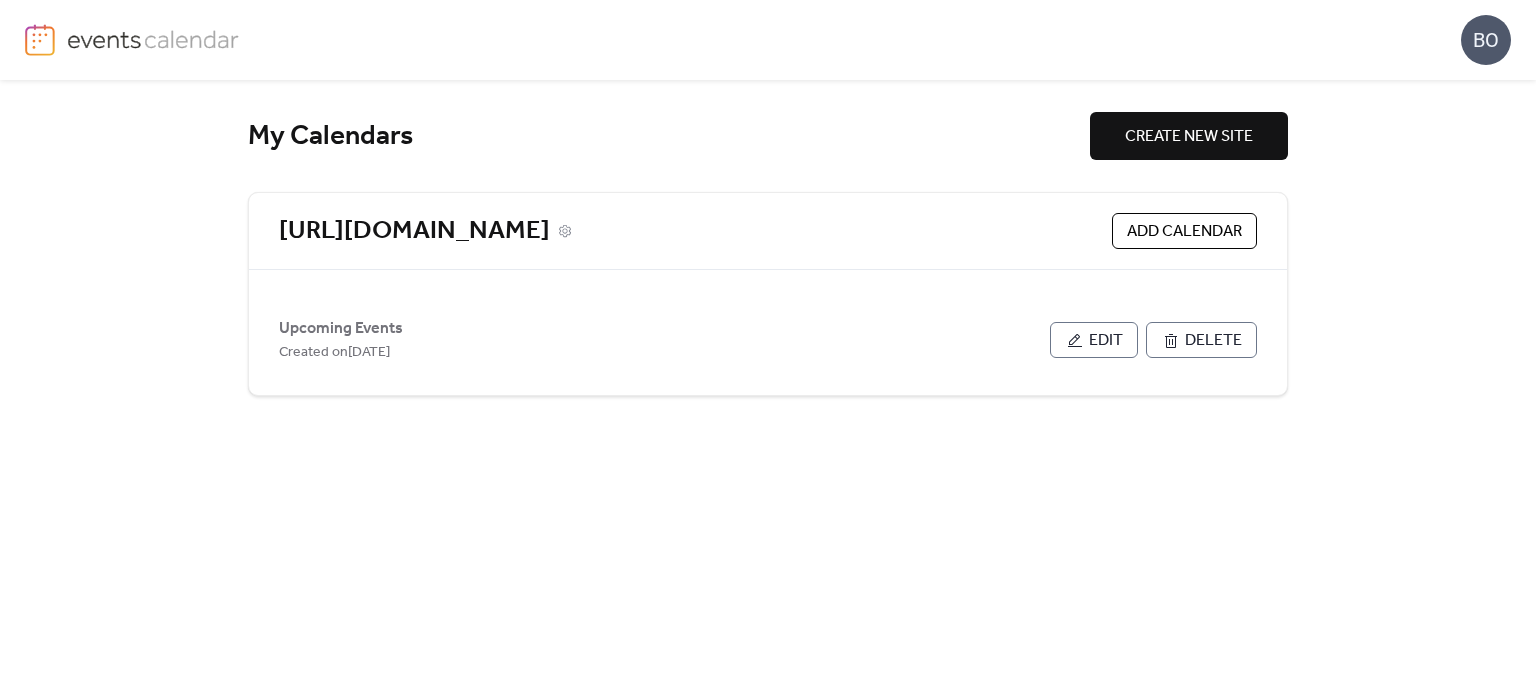 click on "[URL][DOMAIN_NAME]" at bounding box center [414, 231] 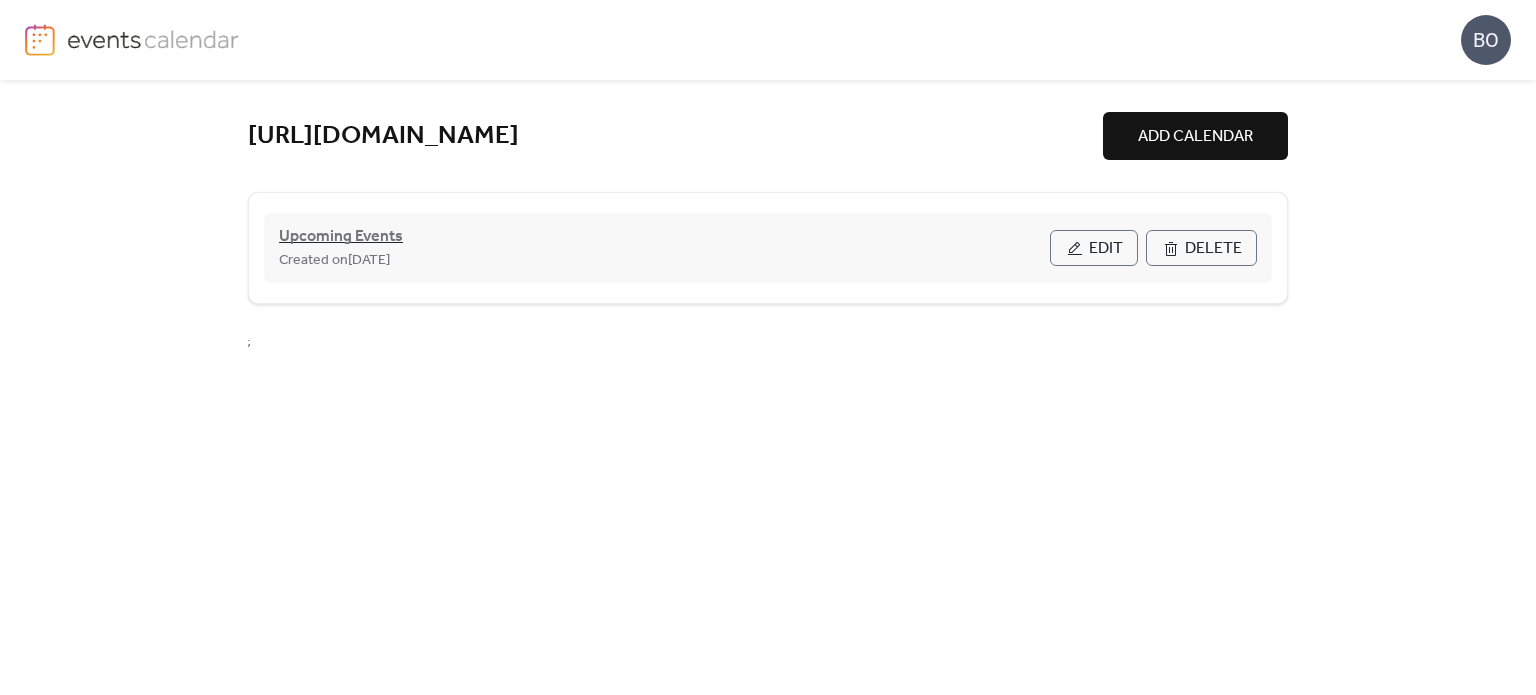 click on "Upcoming Events" at bounding box center (341, 237) 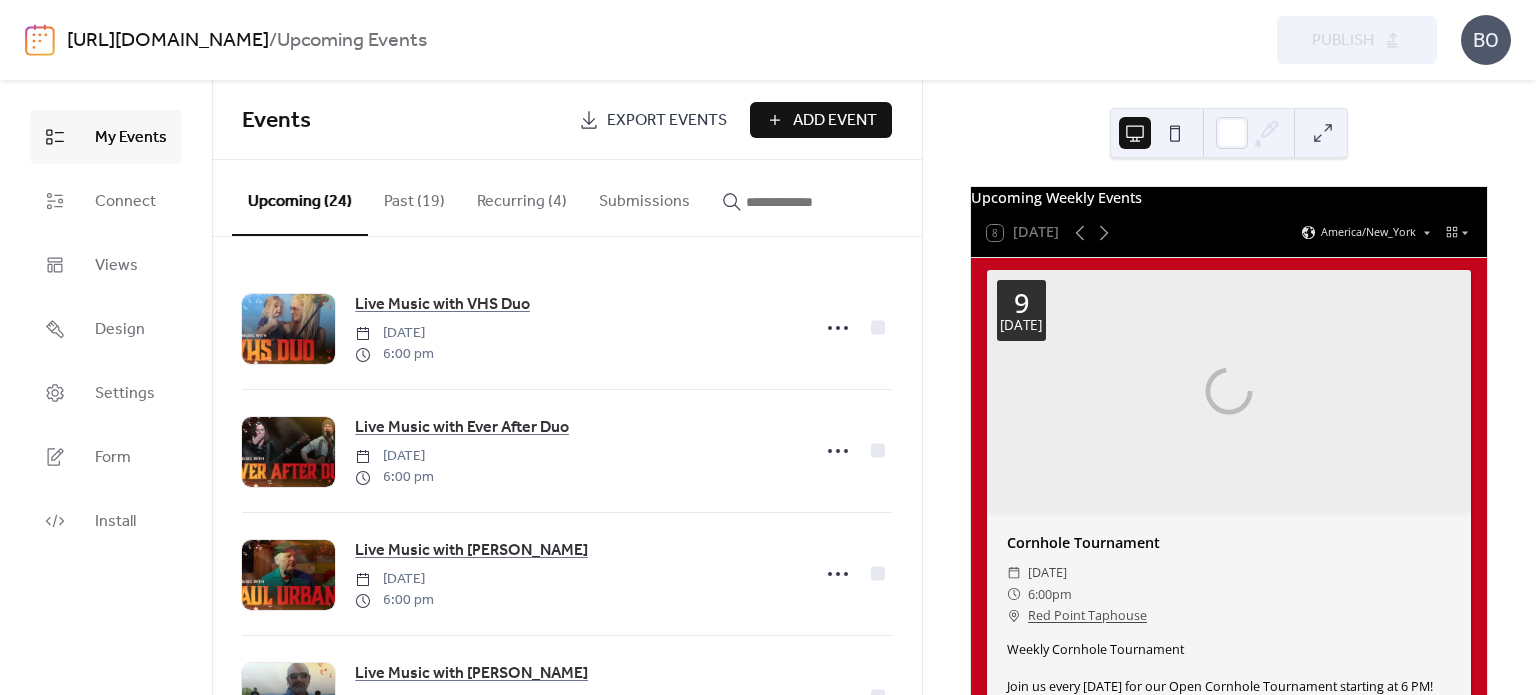 click on "Recurring  (4)" at bounding box center (522, 197) 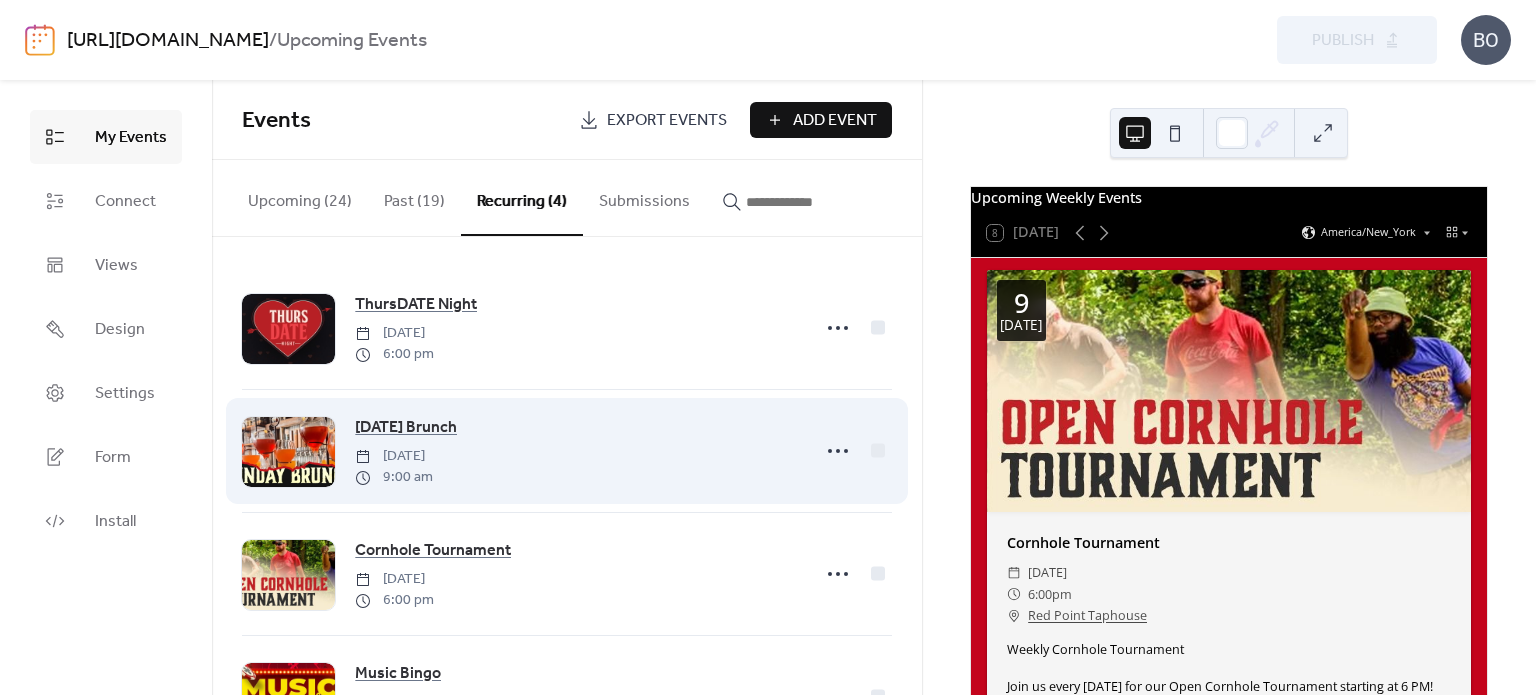 scroll, scrollTop: 52, scrollLeft: 0, axis: vertical 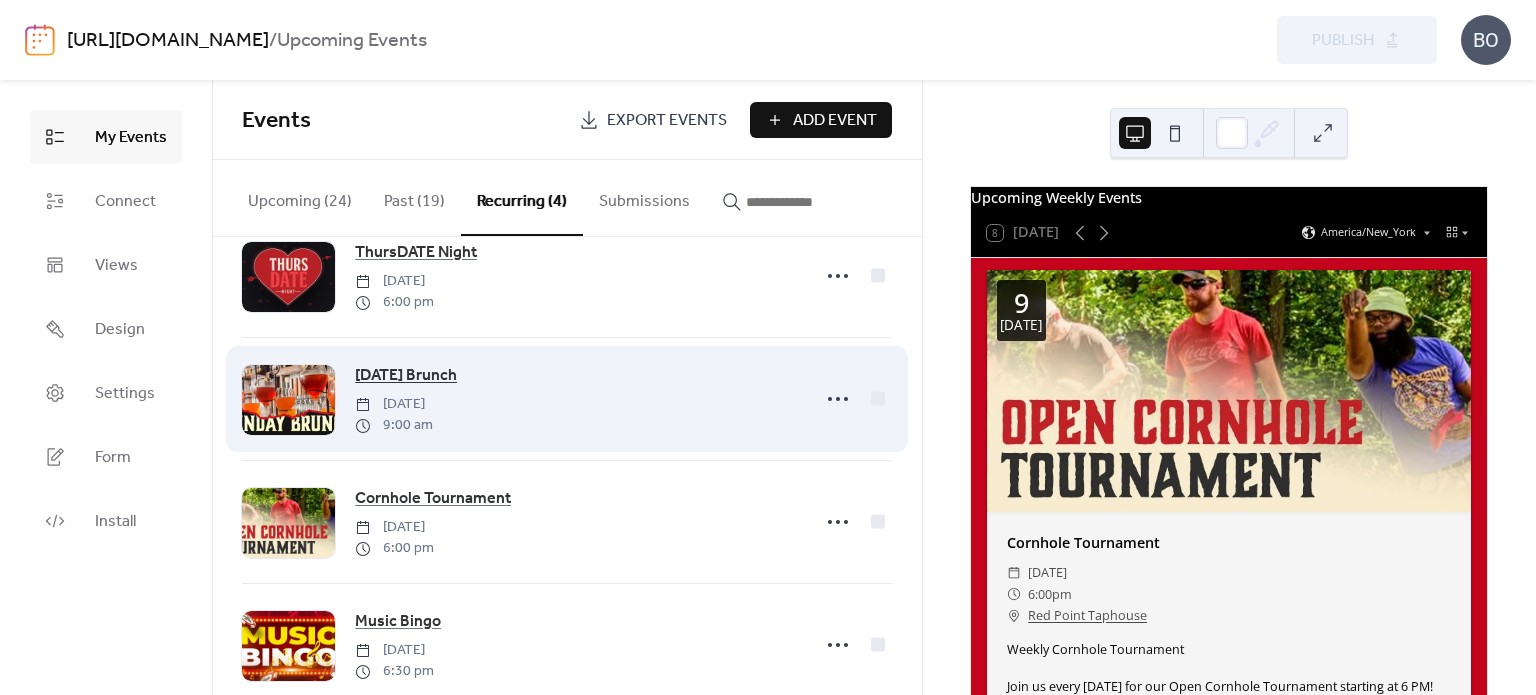 click on "[DATE] Brunch" at bounding box center [406, 376] 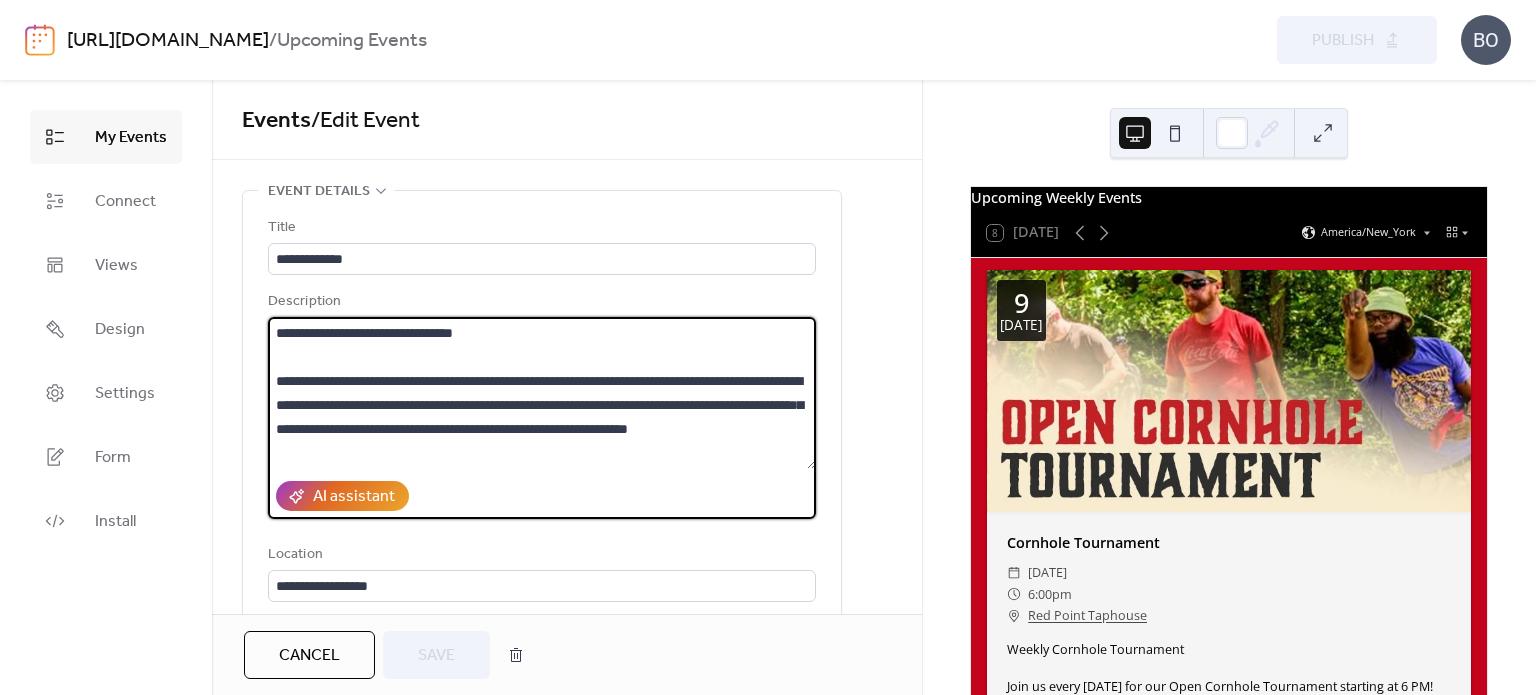 click on "**********" at bounding box center [542, 393] 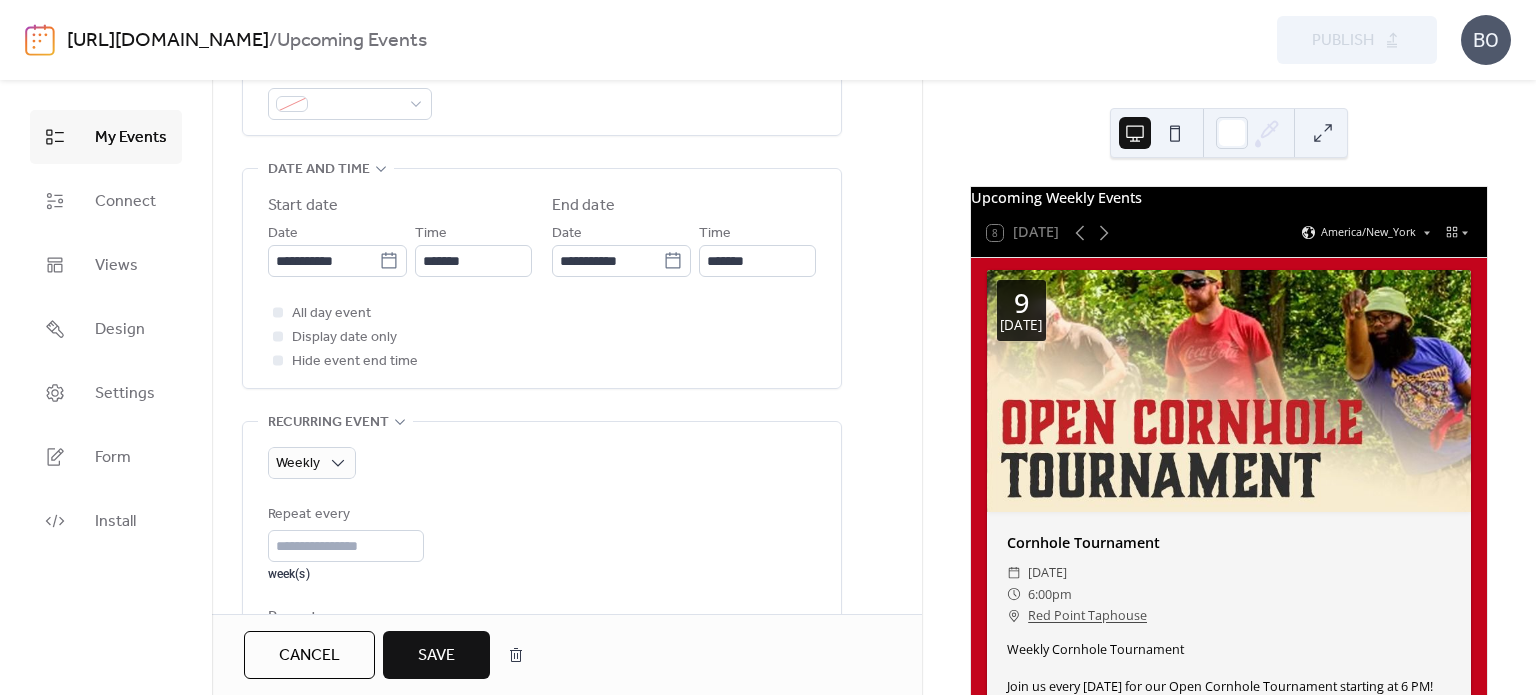 scroll, scrollTop: 611, scrollLeft: 0, axis: vertical 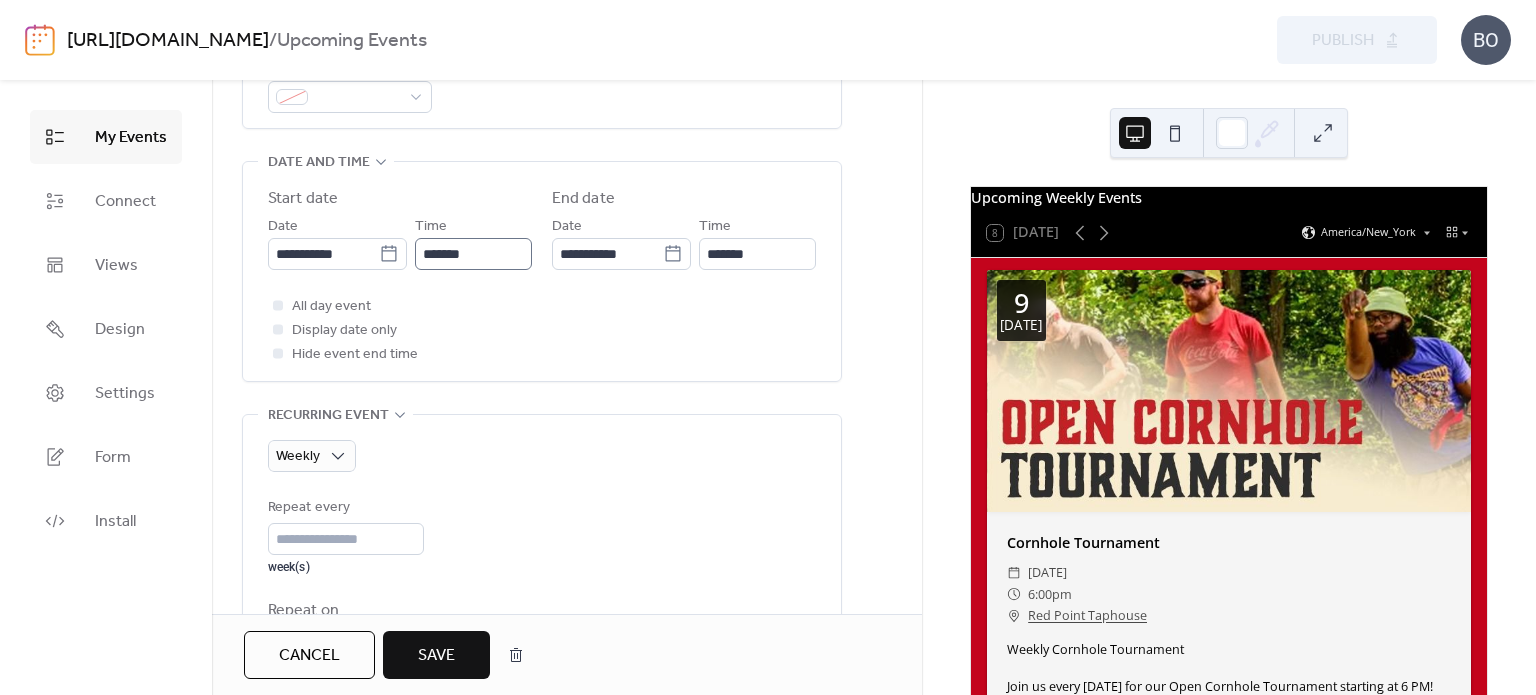 type on "**********" 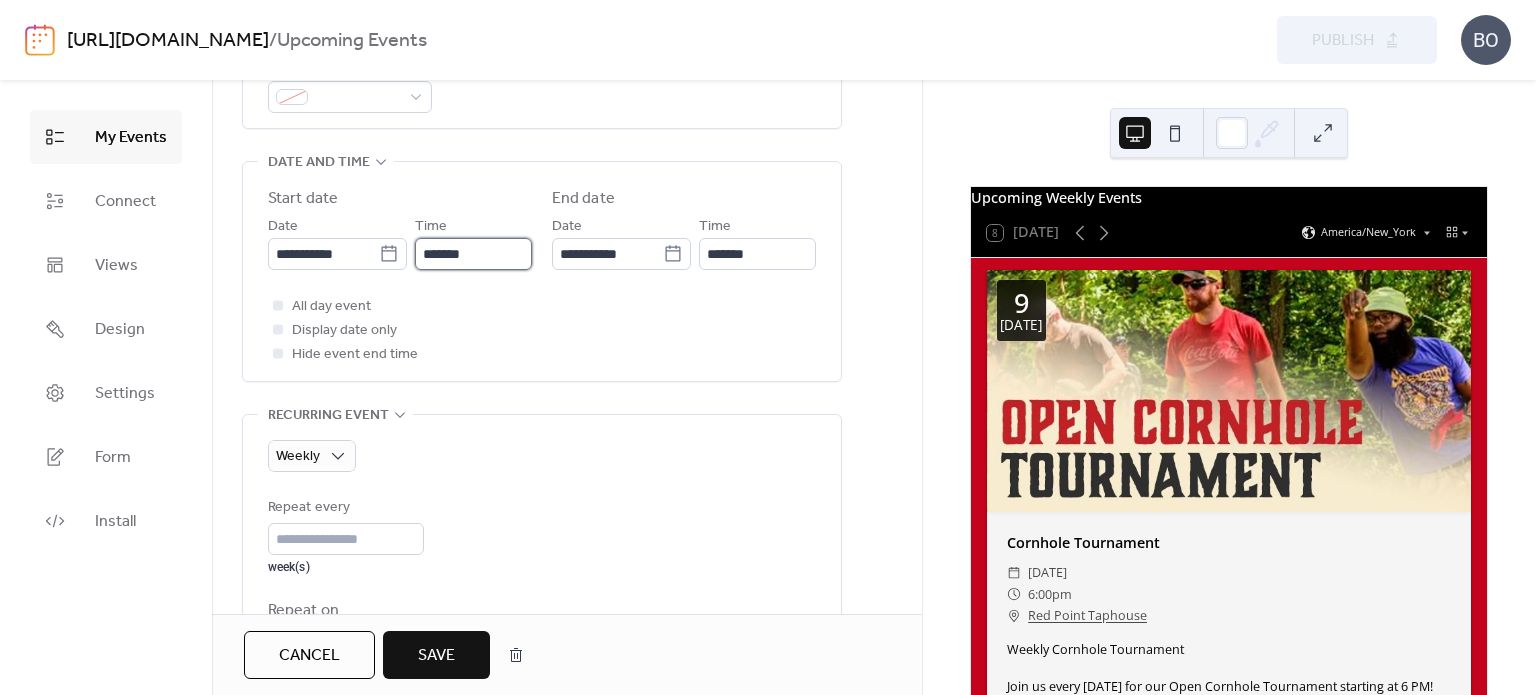 click on "*******" at bounding box center (473, 254) 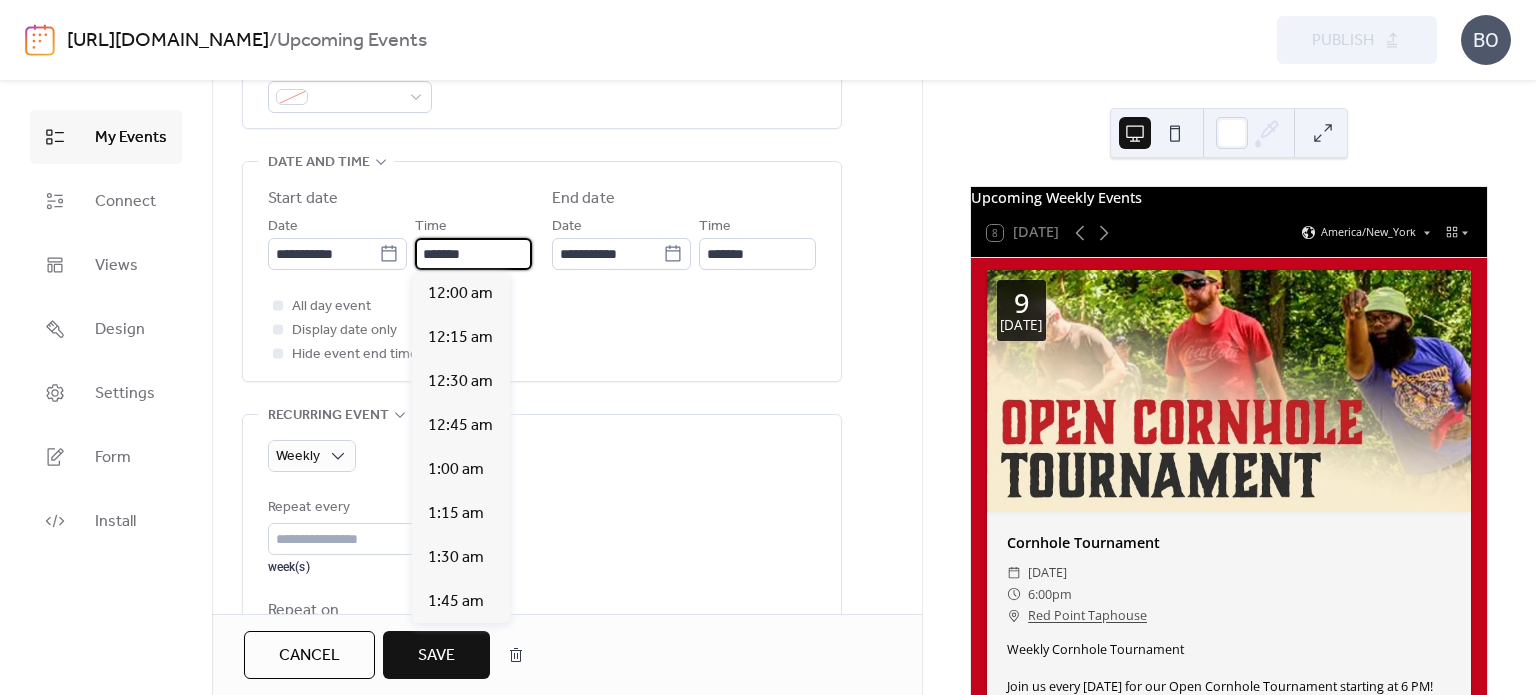 scroll, scrollTop: 1584, scrollLeft: 0, axis: vertical 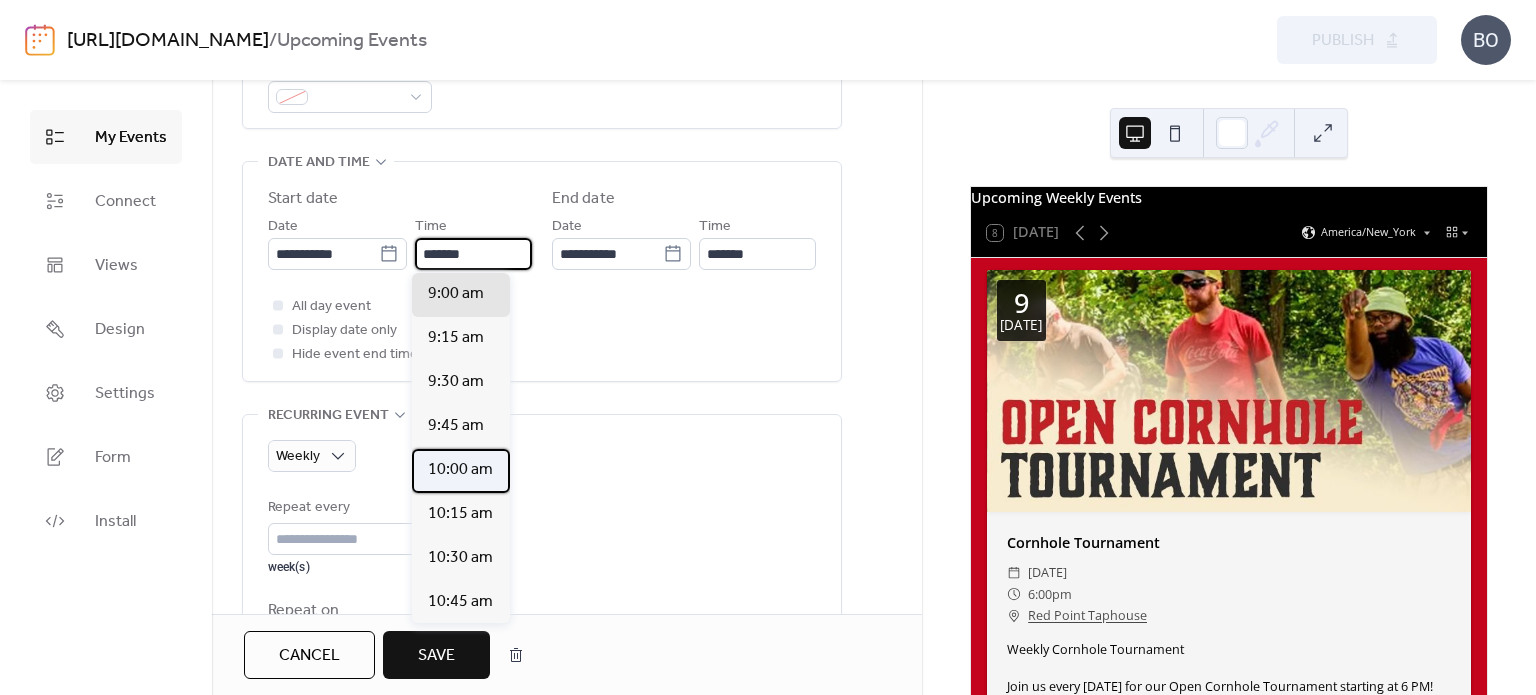 click on "10:00 am" at bounding box center [460, 470] 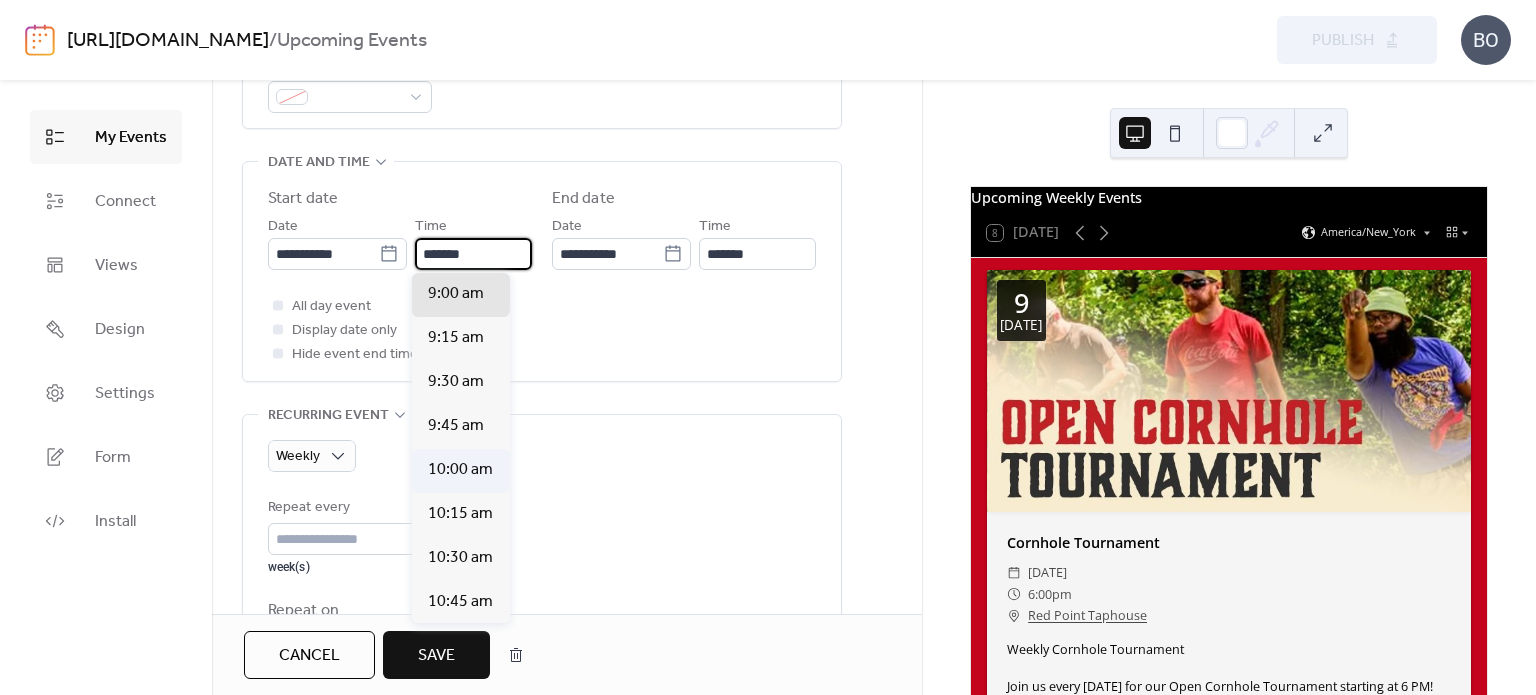 type on "********" 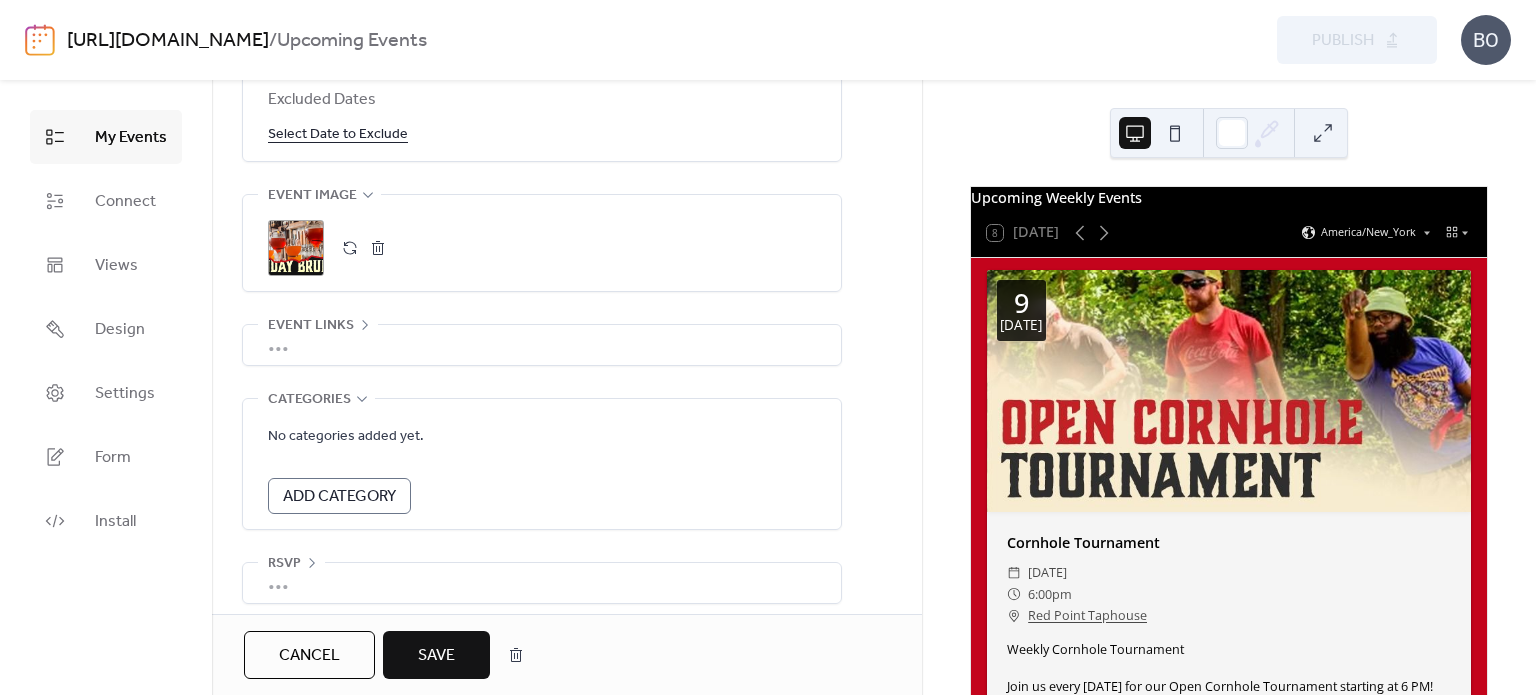scroll, scrollTop: 1313, scrollLeft: 0, axis: vertical 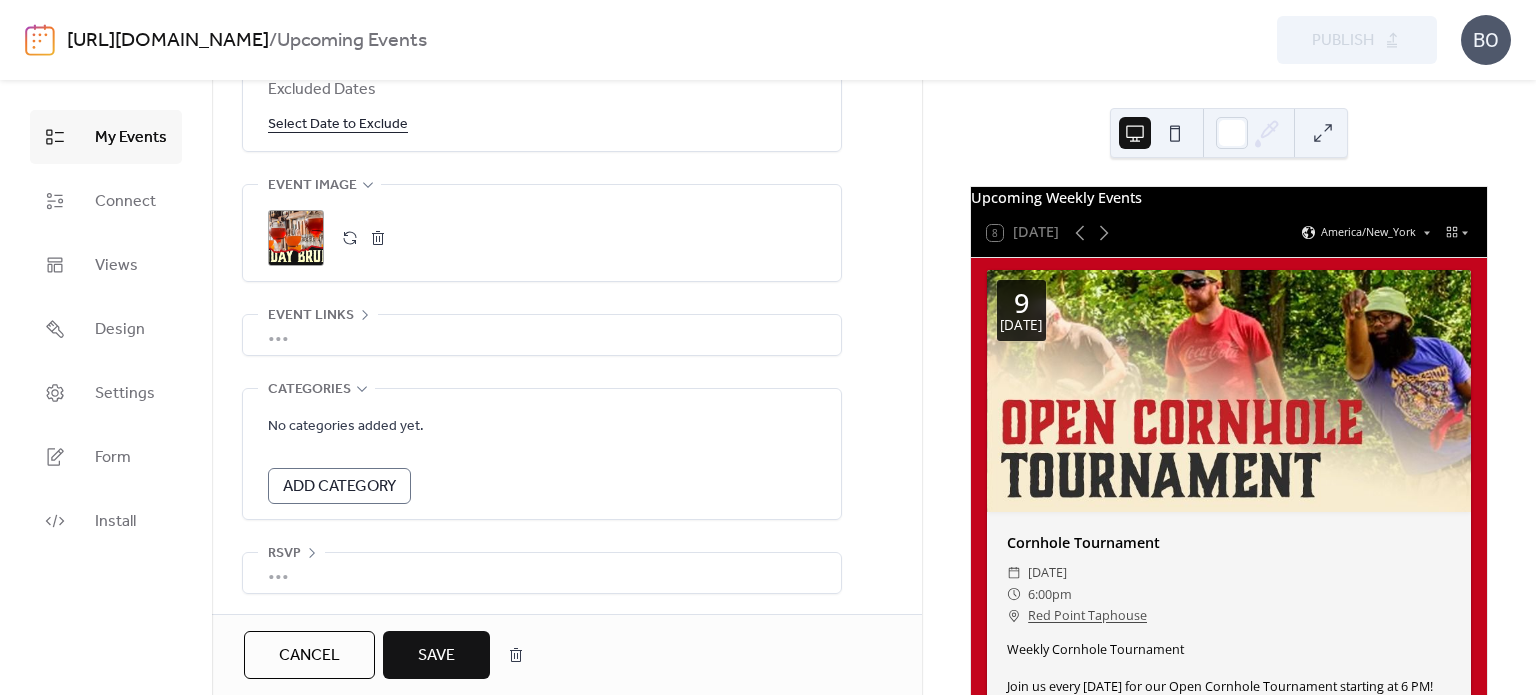 click on "Save" at bounding box center (436, 656) 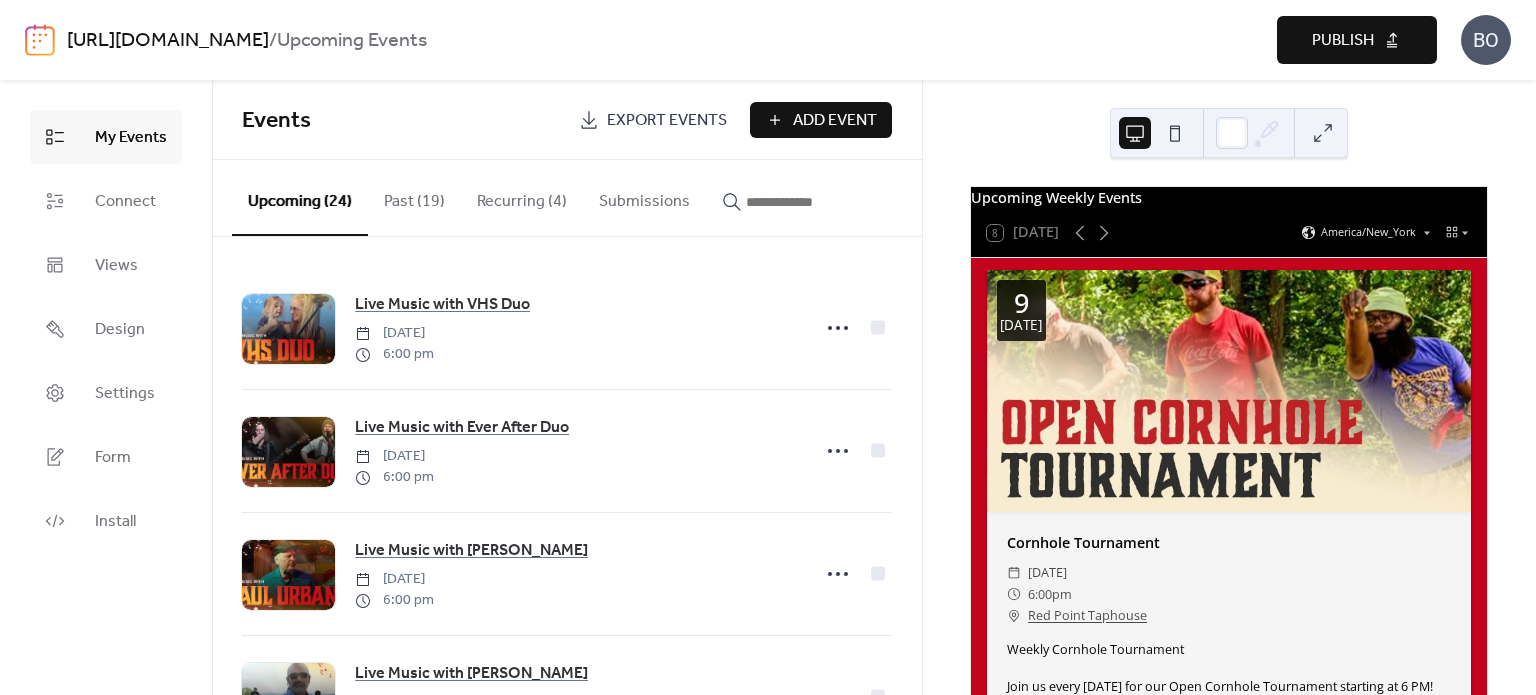 click on "Publish" at bounding box center [1357, 40] 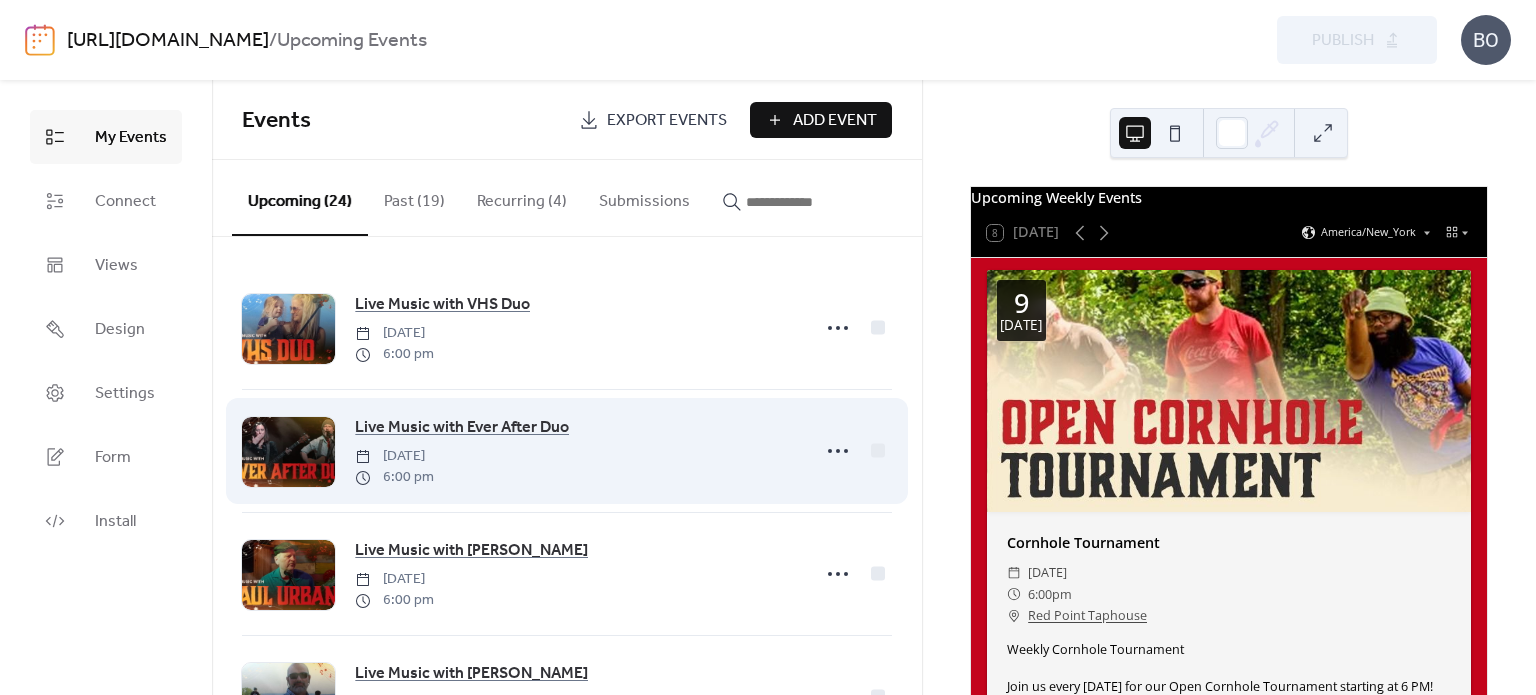 type 